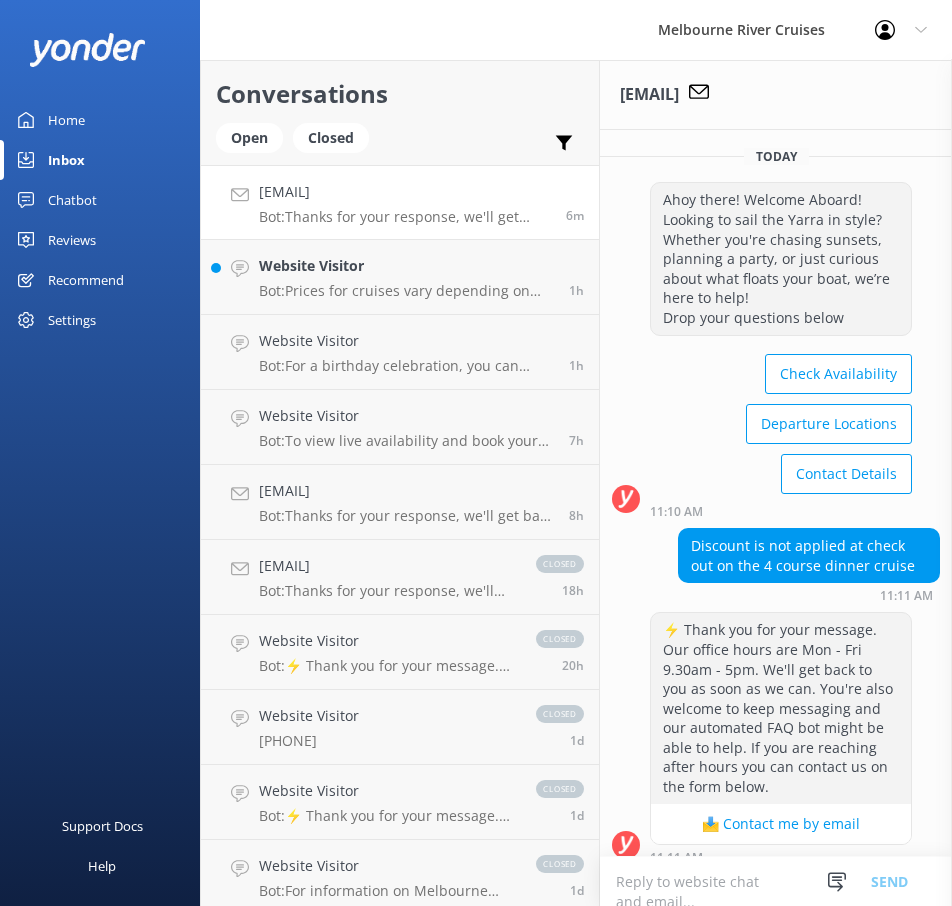 scroll, scrollTop: 0, scrollLeft: 0, axis: both 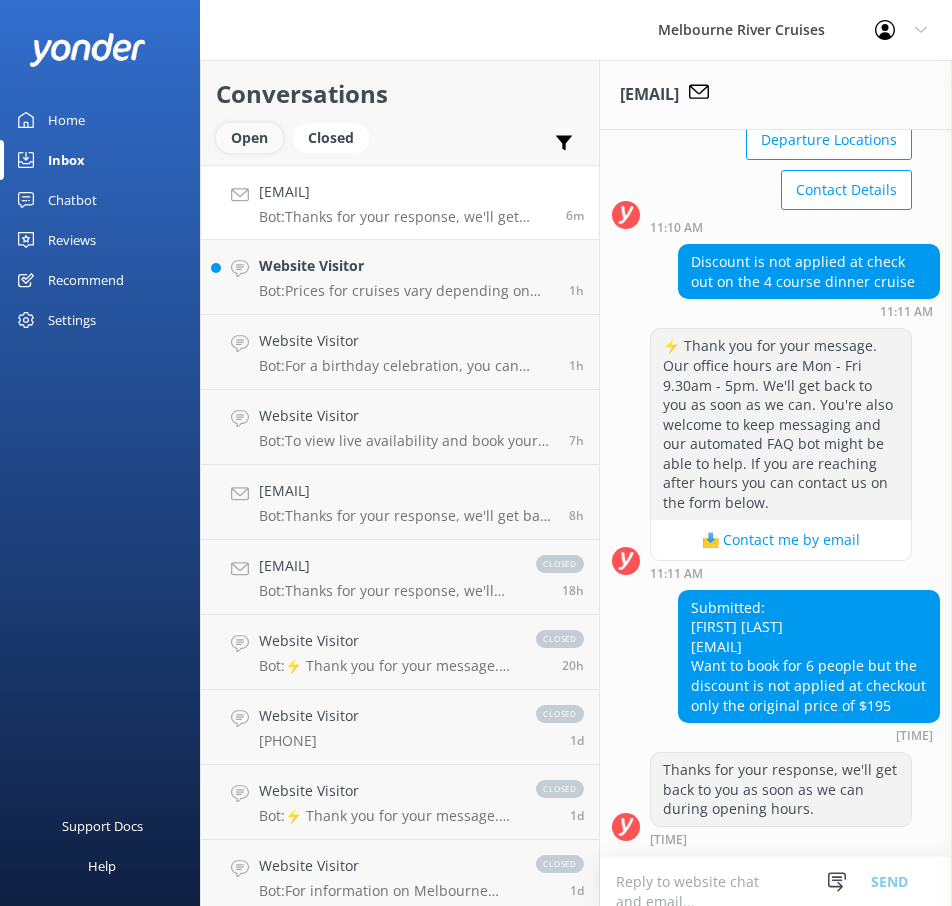 click on "Open" at bounding box center (249, 138) 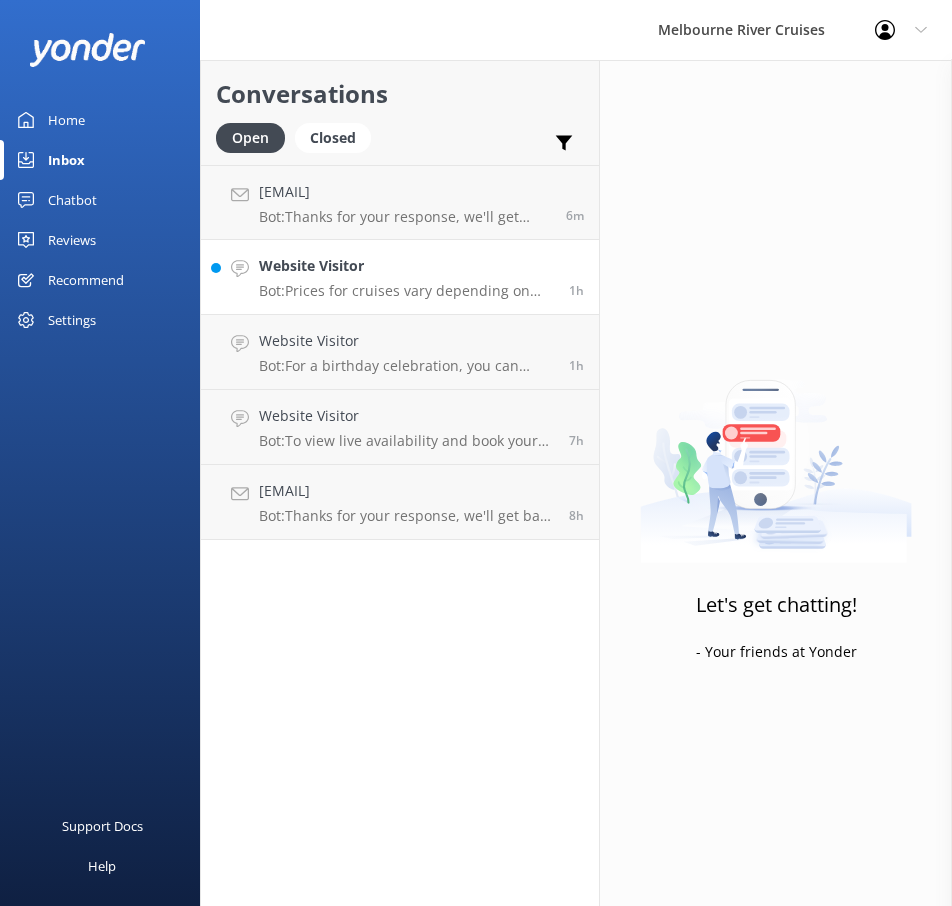 click on "Bot:  Prices for cruises vary depending on the tour, season, group size, and fare type. For the most up-to-date pricing, please check our website at https://fareharbor.com/embeds/book/melbcruises/items/?flow=246912." at bounding box center (406, 291) 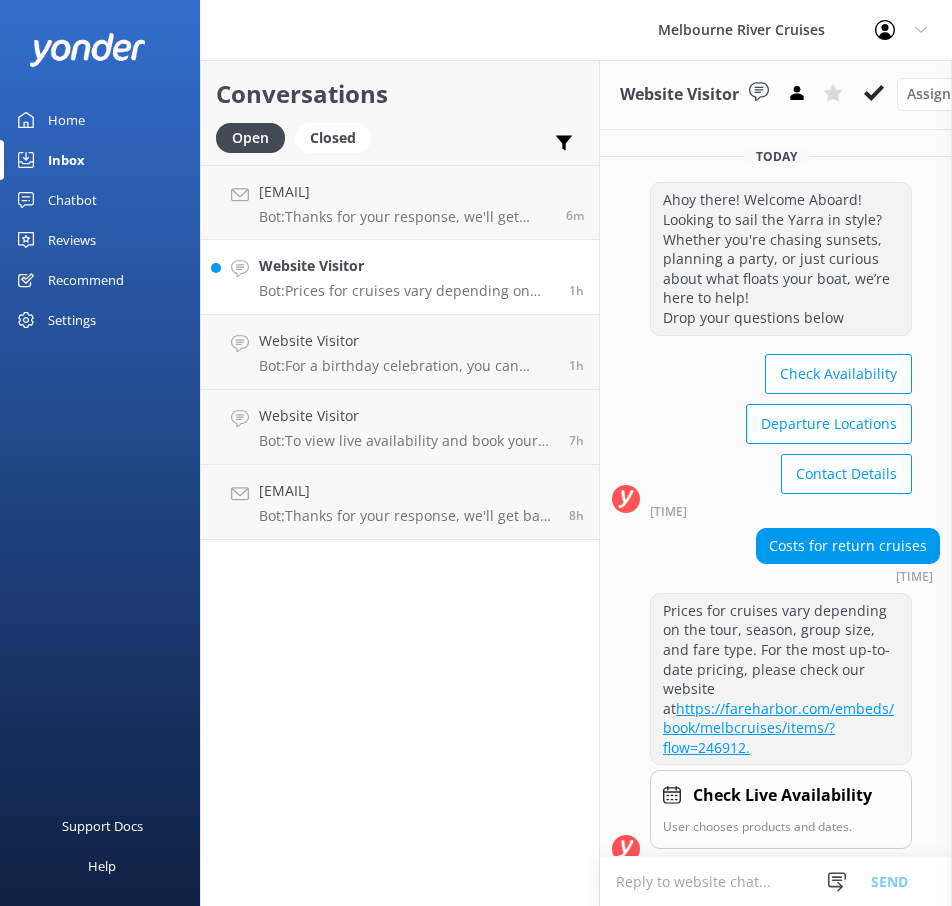 scroll, scrollTop: 37, scrollLeft: 0, axis: vertical 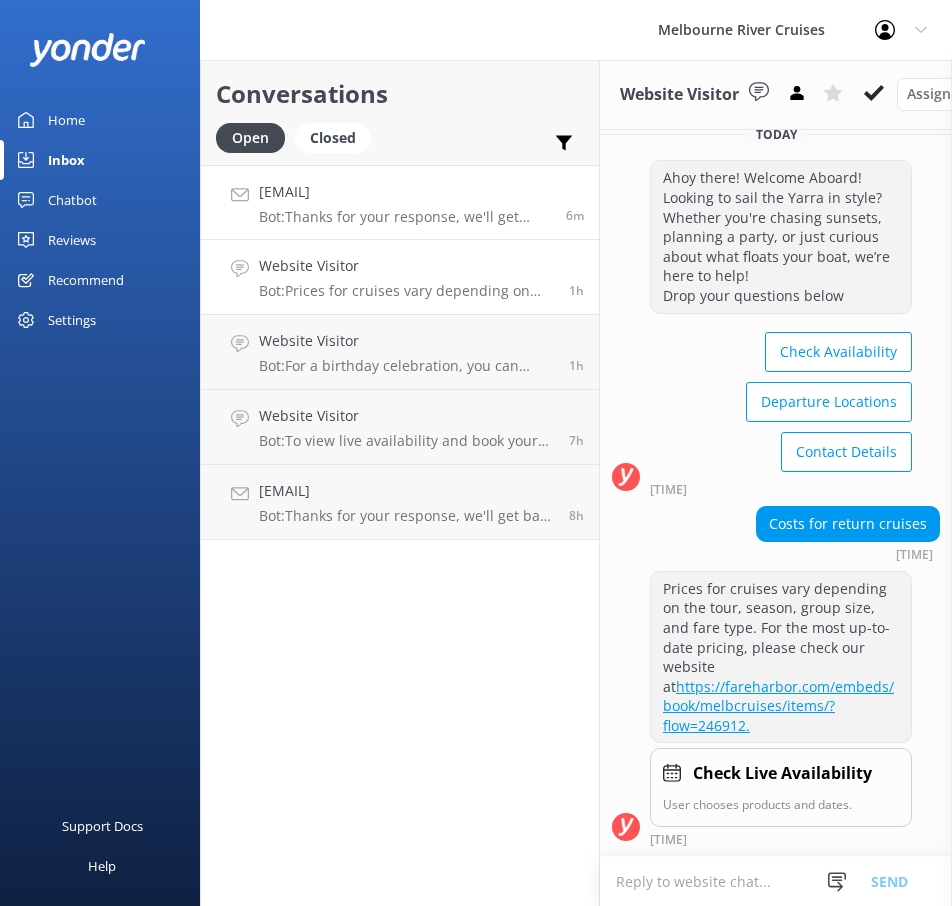 click on "Bot:  Thanks for your response, we'll get back to you as soon as we can during opening hours." at bounding box center [405, 217] 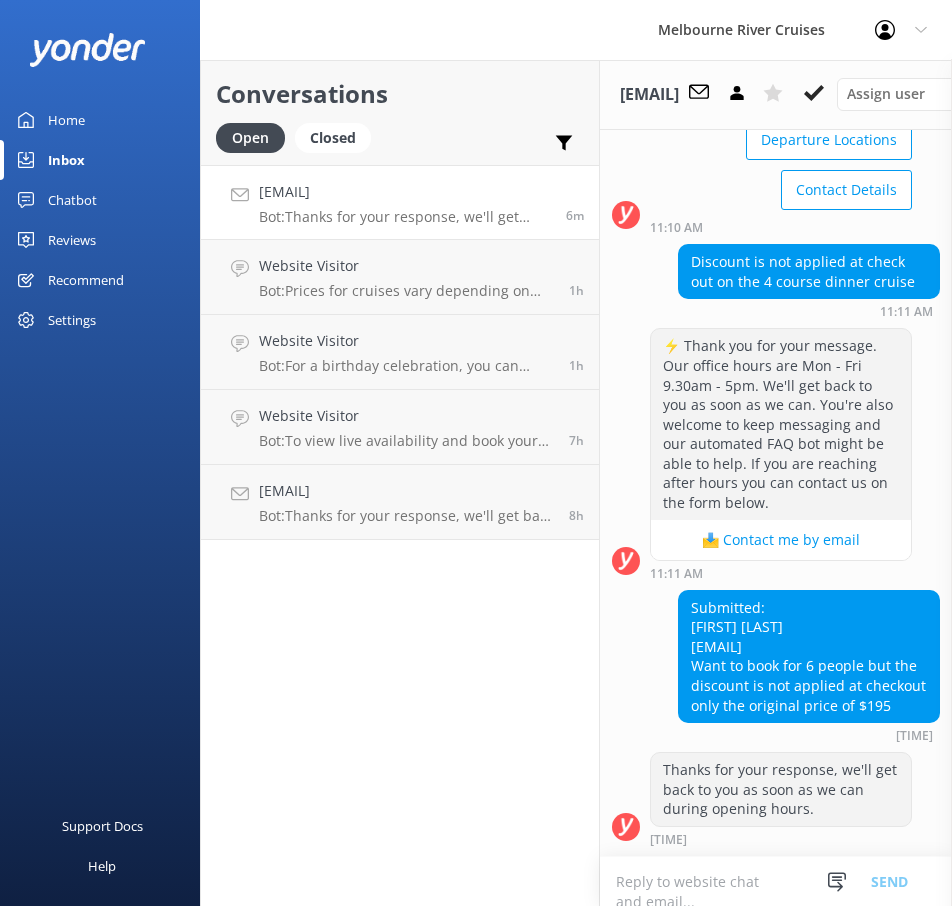 scroll, scrollTop: 319, scrollLeft: 0, axis: vertical 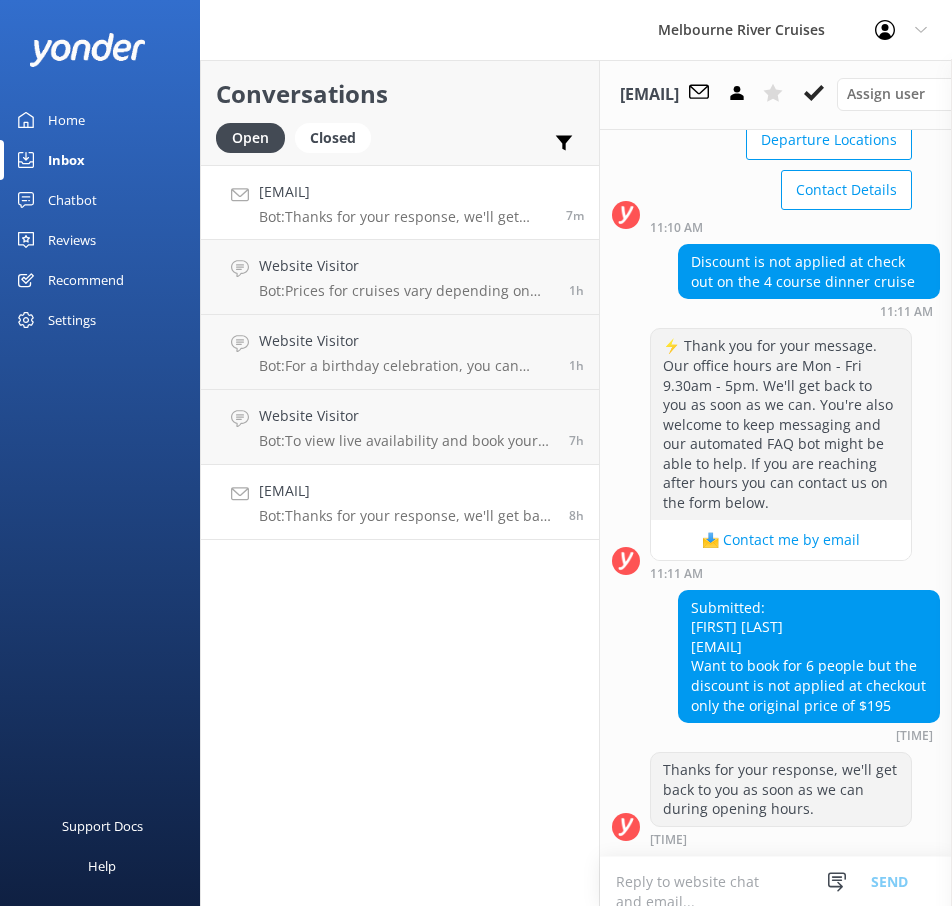 click on "[EMAIL]" at bounding box center [406, 491] 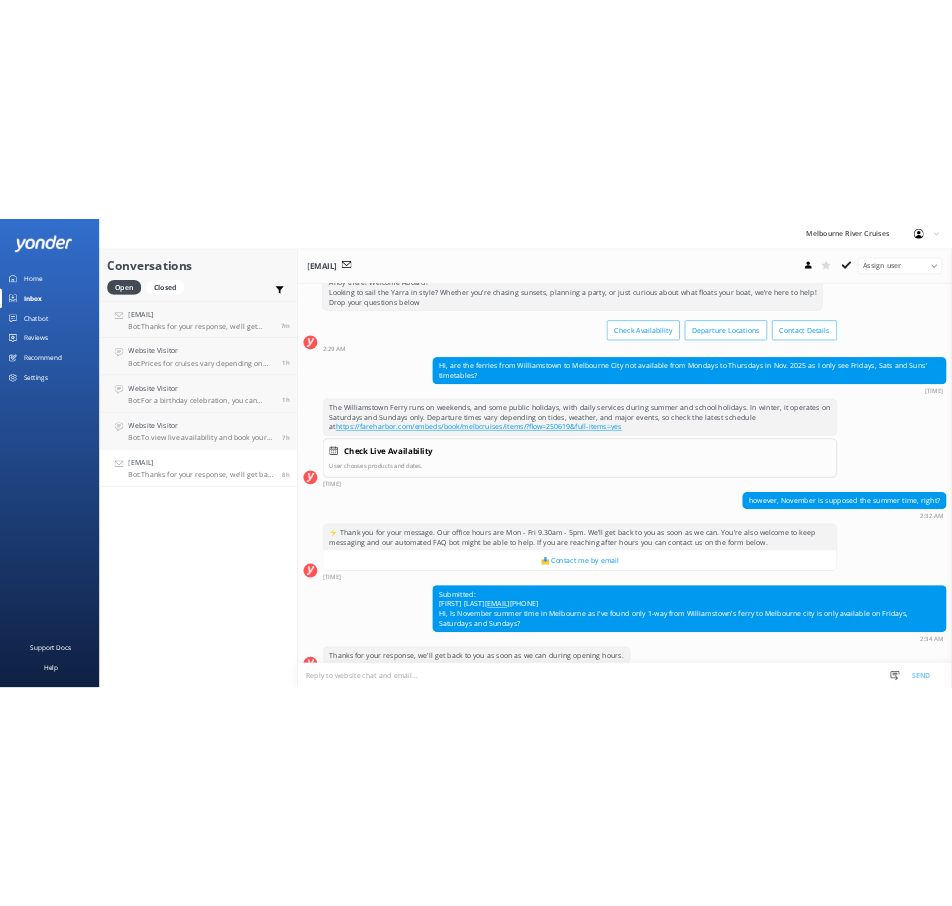 scroll, scrollTop: 0, scrollLeft: 0, axis: both 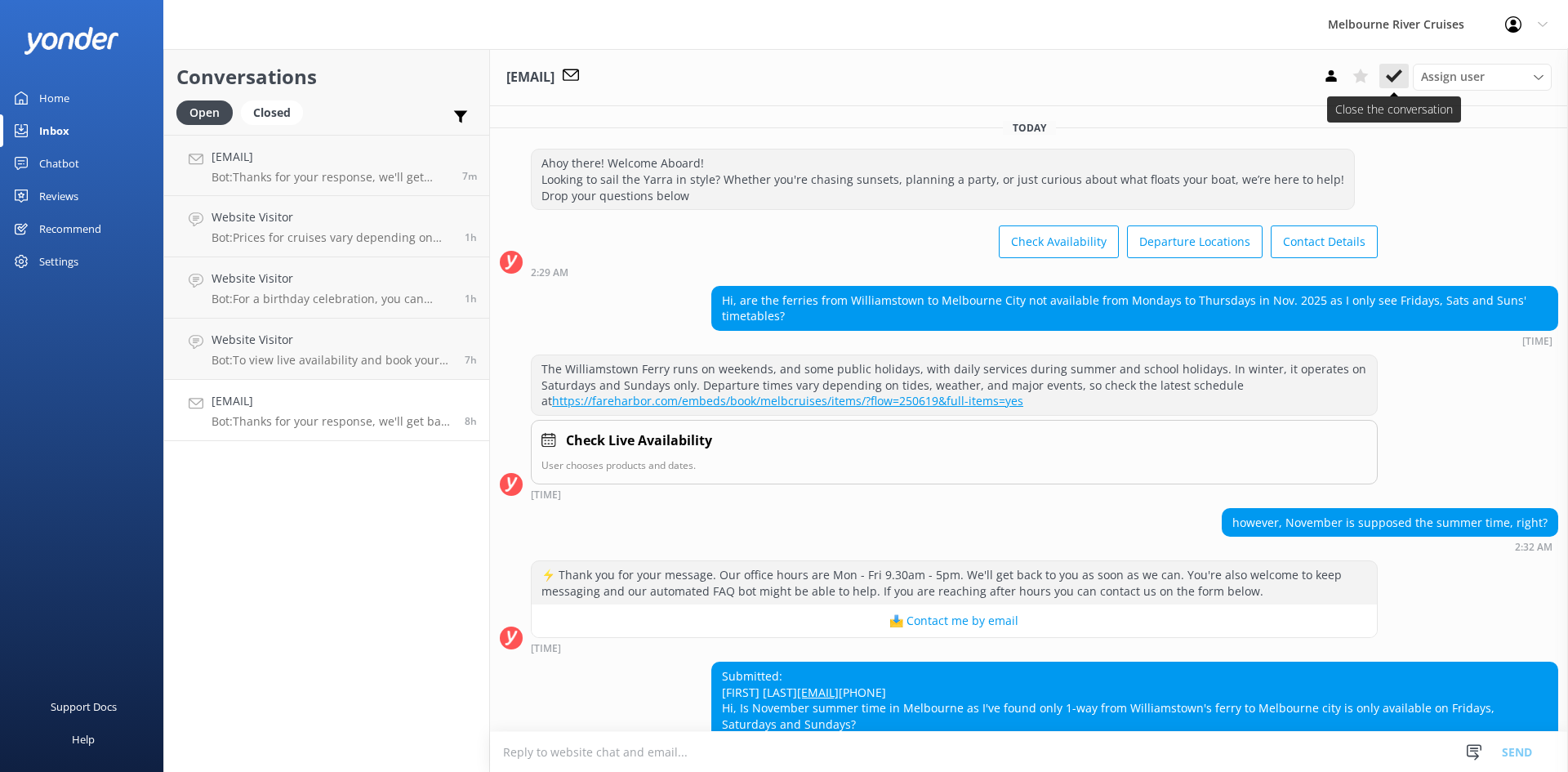 click 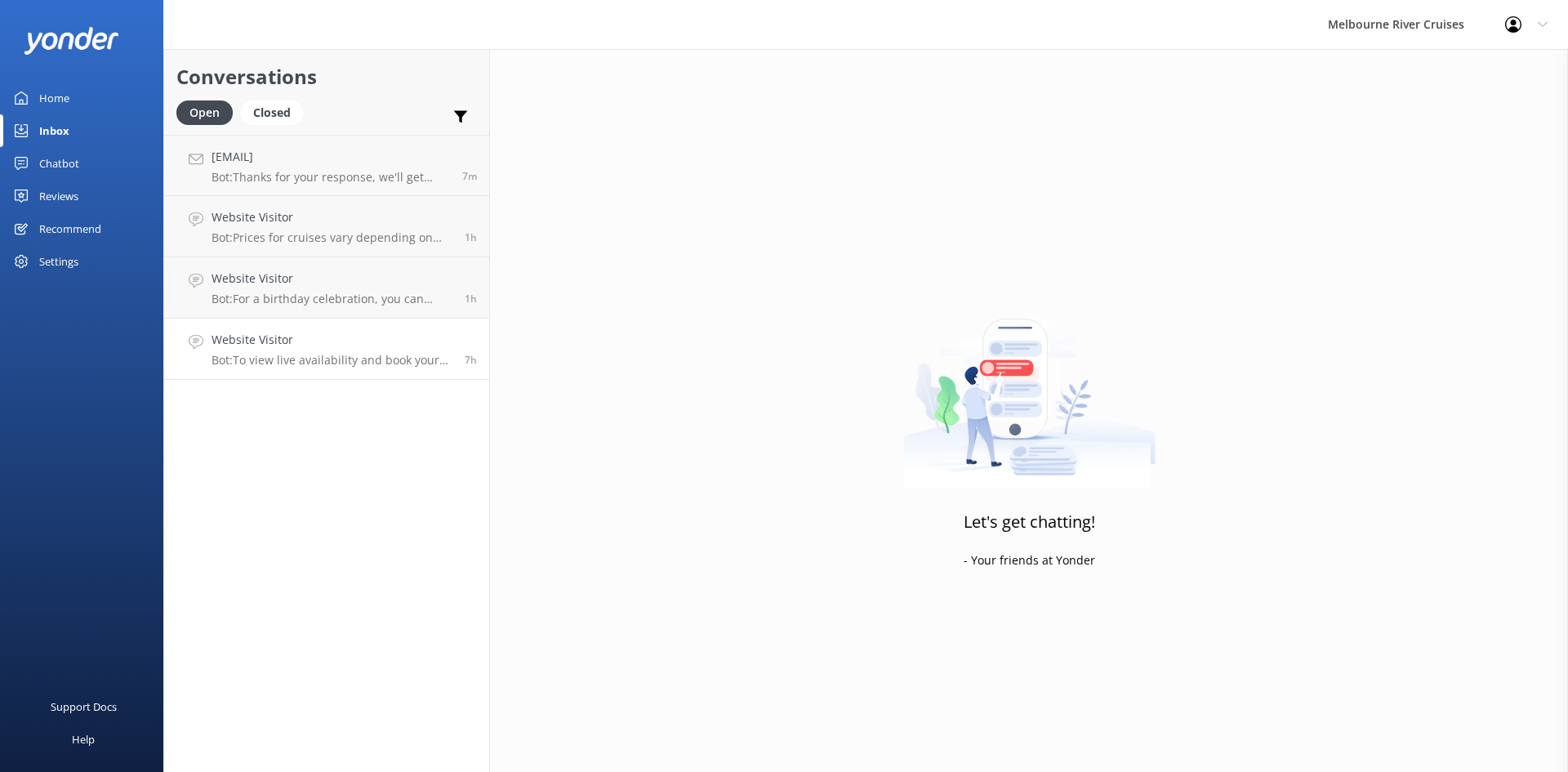 click on "Website Visitor Bot:  To view live availability and book your Melbourne River Cruise experience, please visit: https://fareharbor.com/embeds/book/melbcruises/items/?flow=246912. 7h" at bounding box center [327, 349] 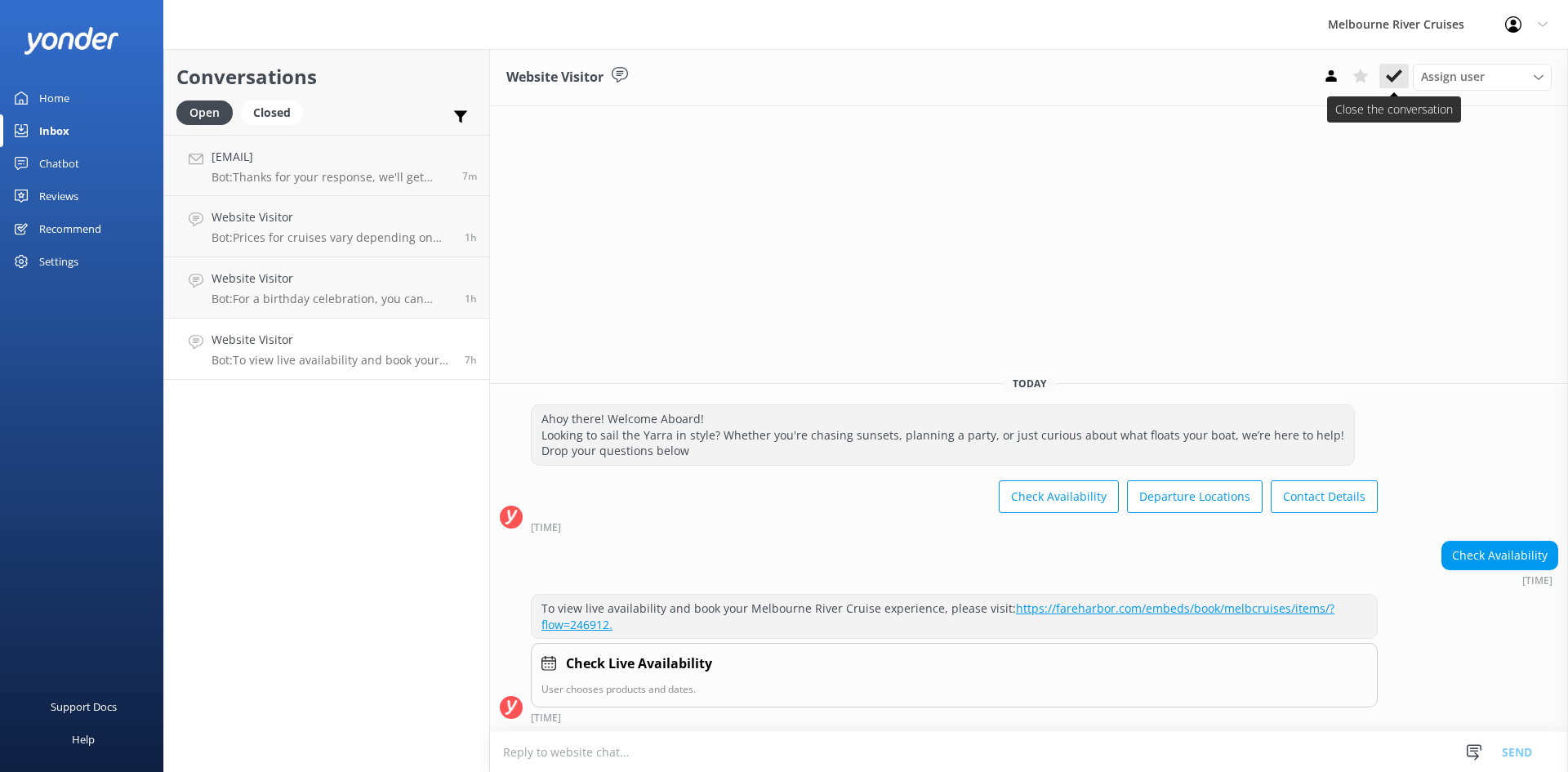 click 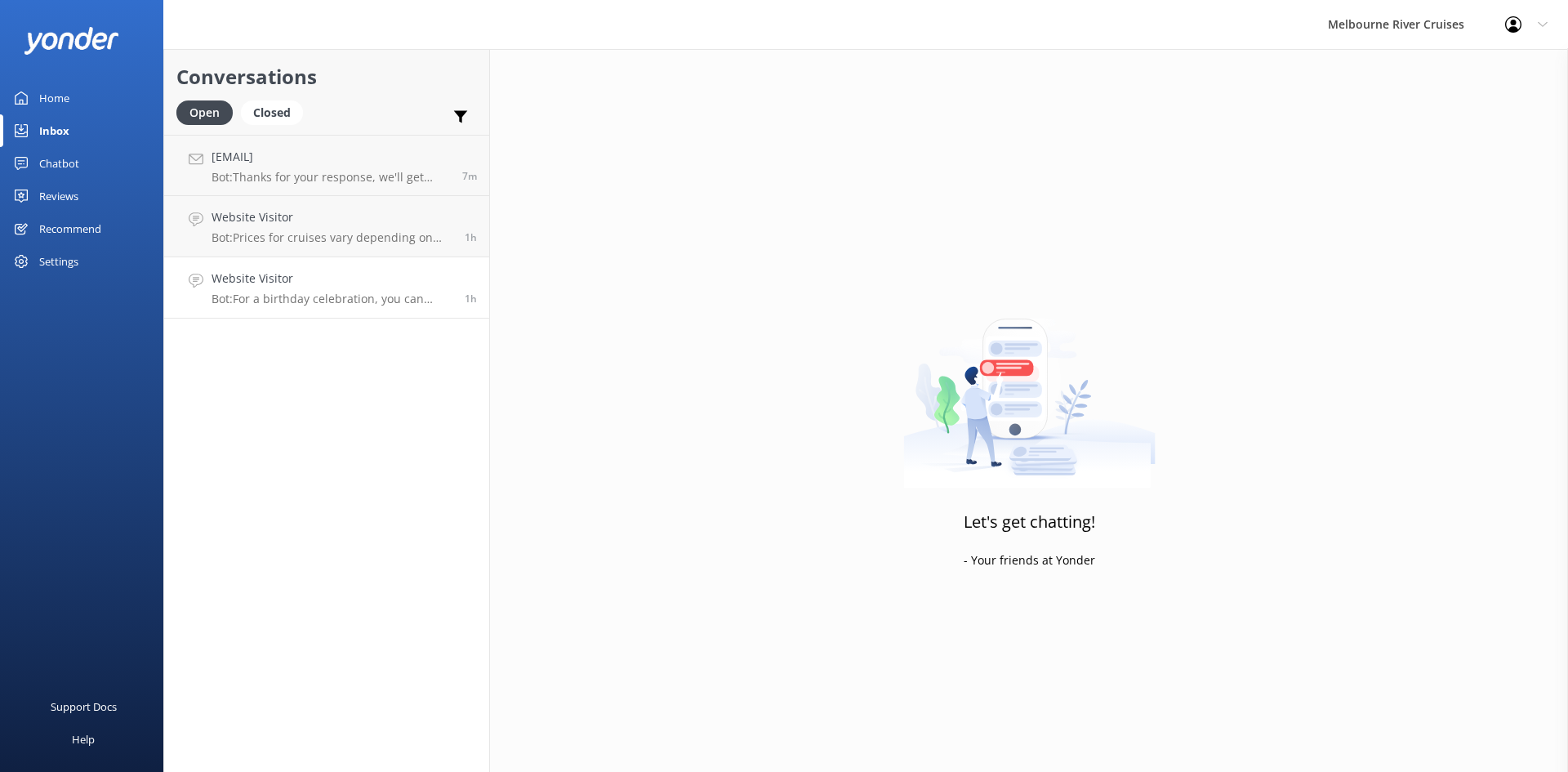 click on "Website Visitor" at bounding box center (332, 279) 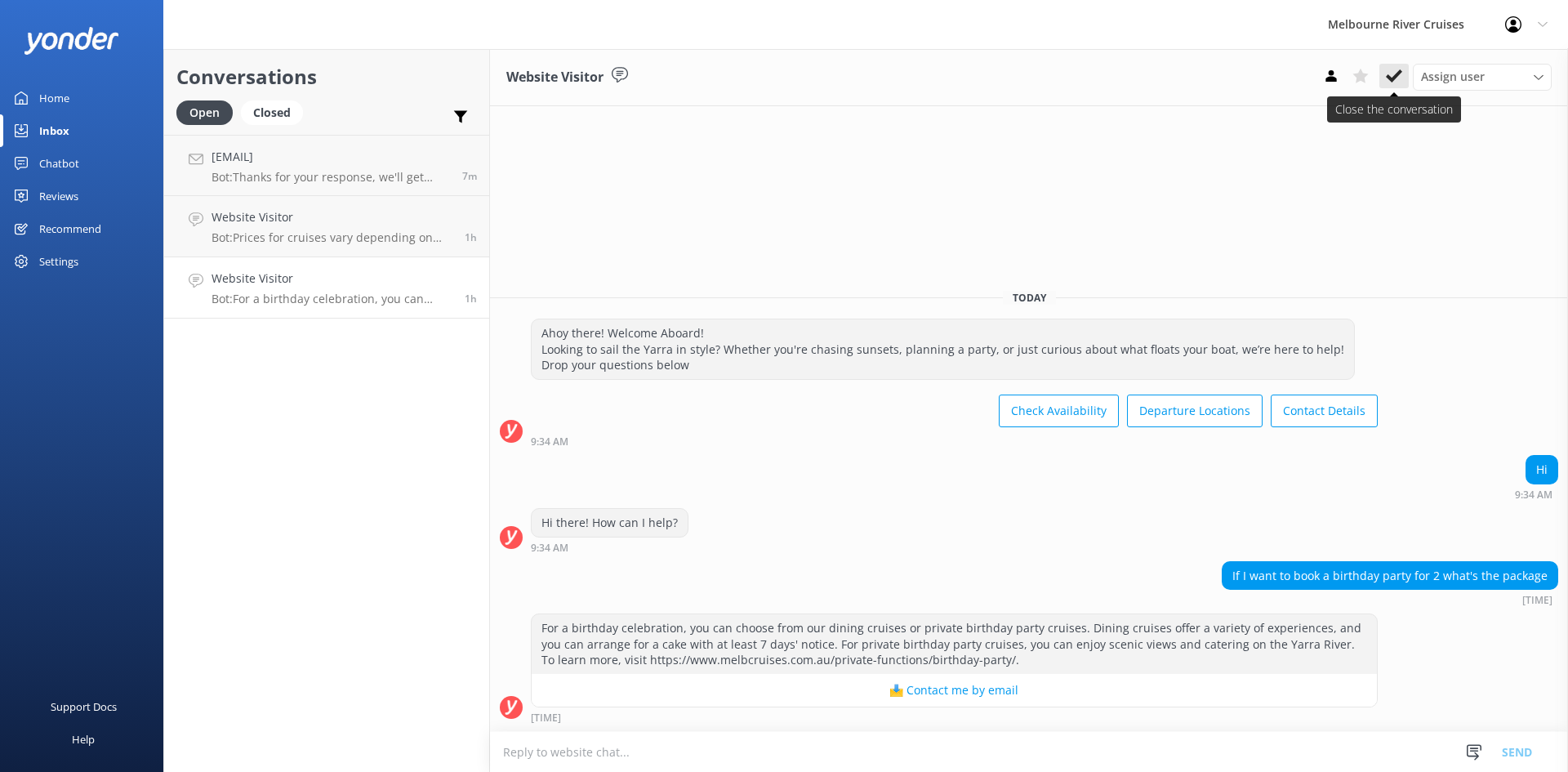 click 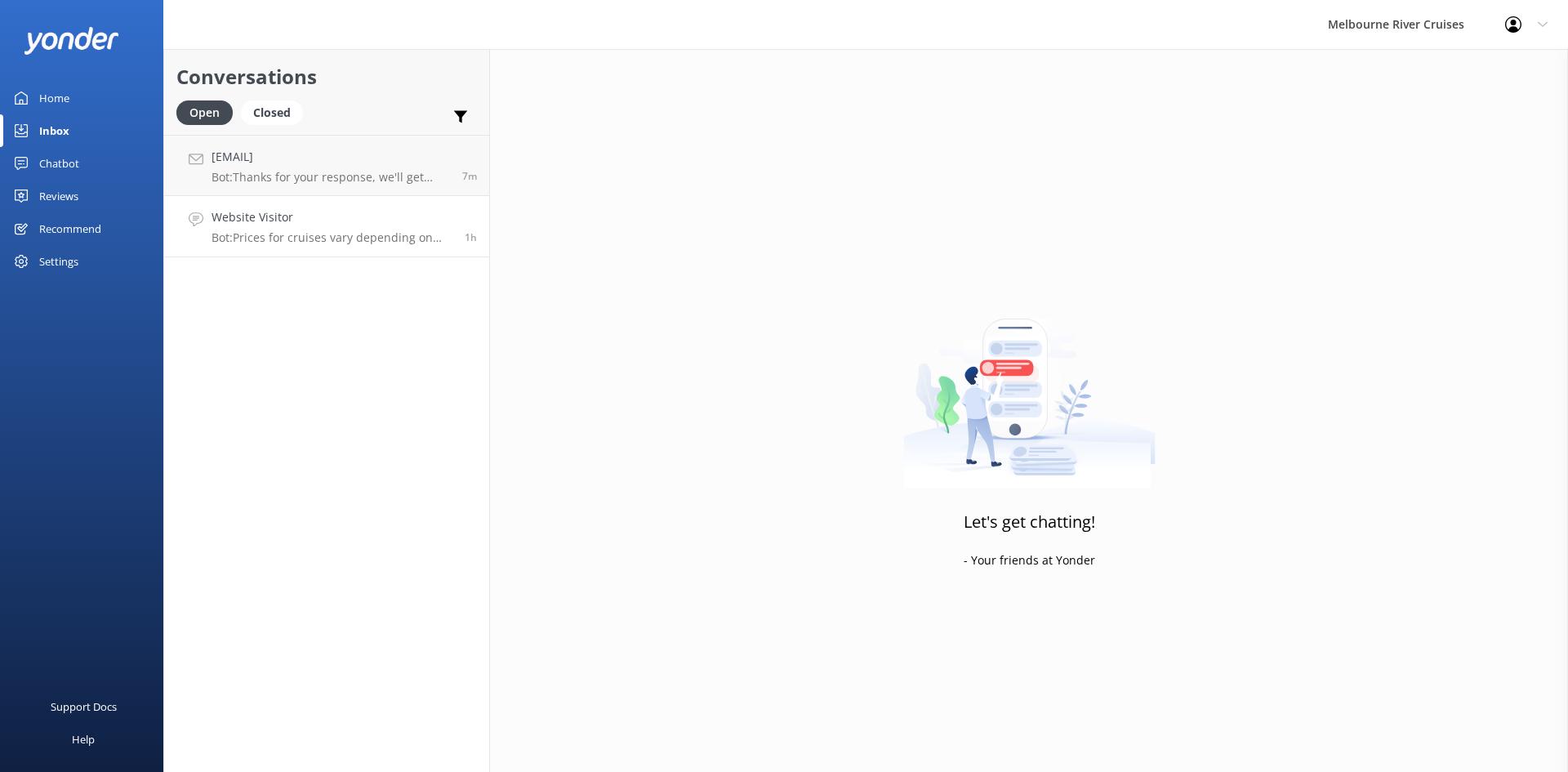 click on "Bot:  Prices for cruises vary depending on the tour, season, group size, and fare type. For the most up-to-date pricing, please check our website at https://fareharbor.com/embeds/book/melbcruises/items/?flow=246912." at bounding box center [332, 238] 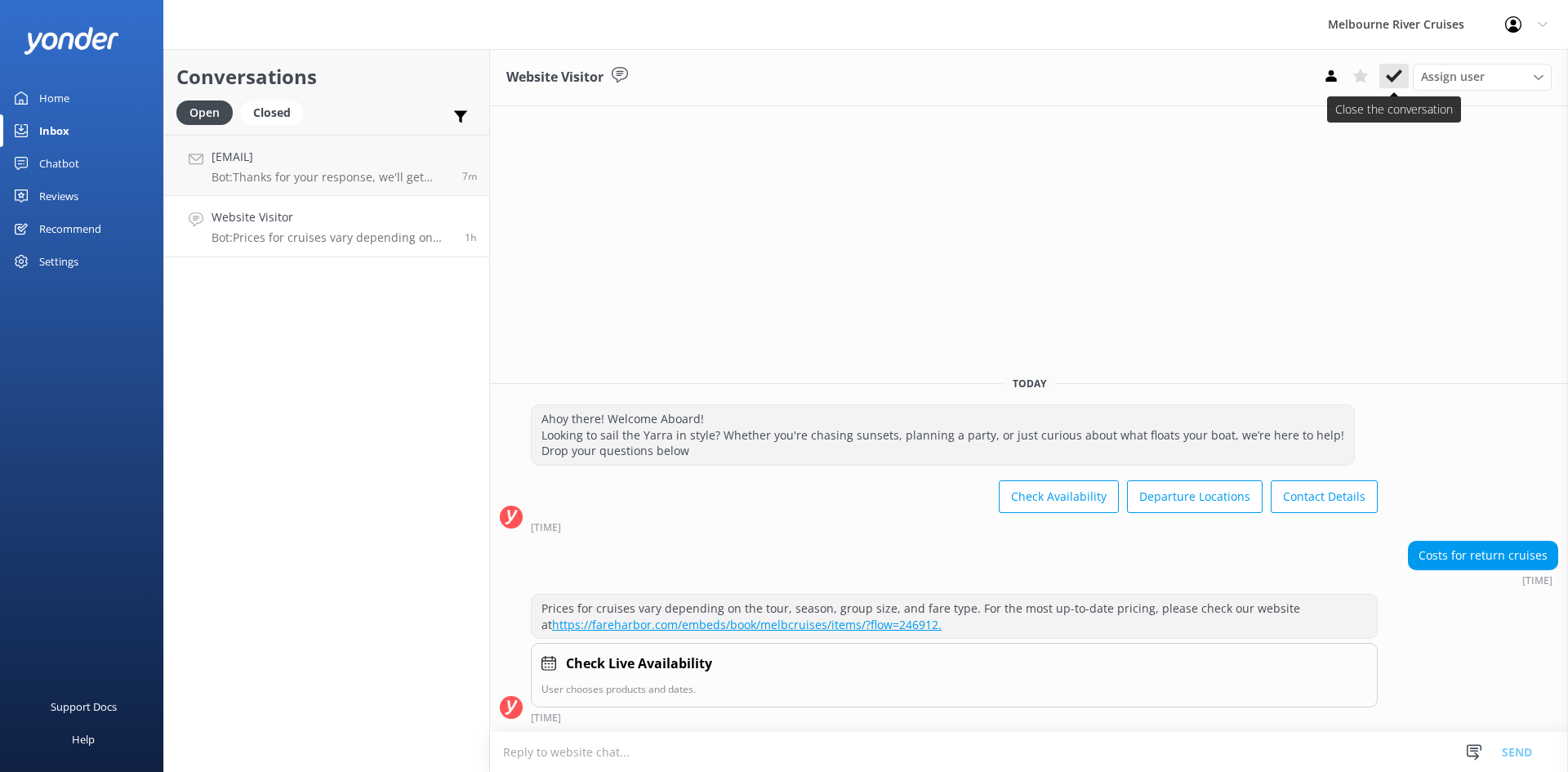 click 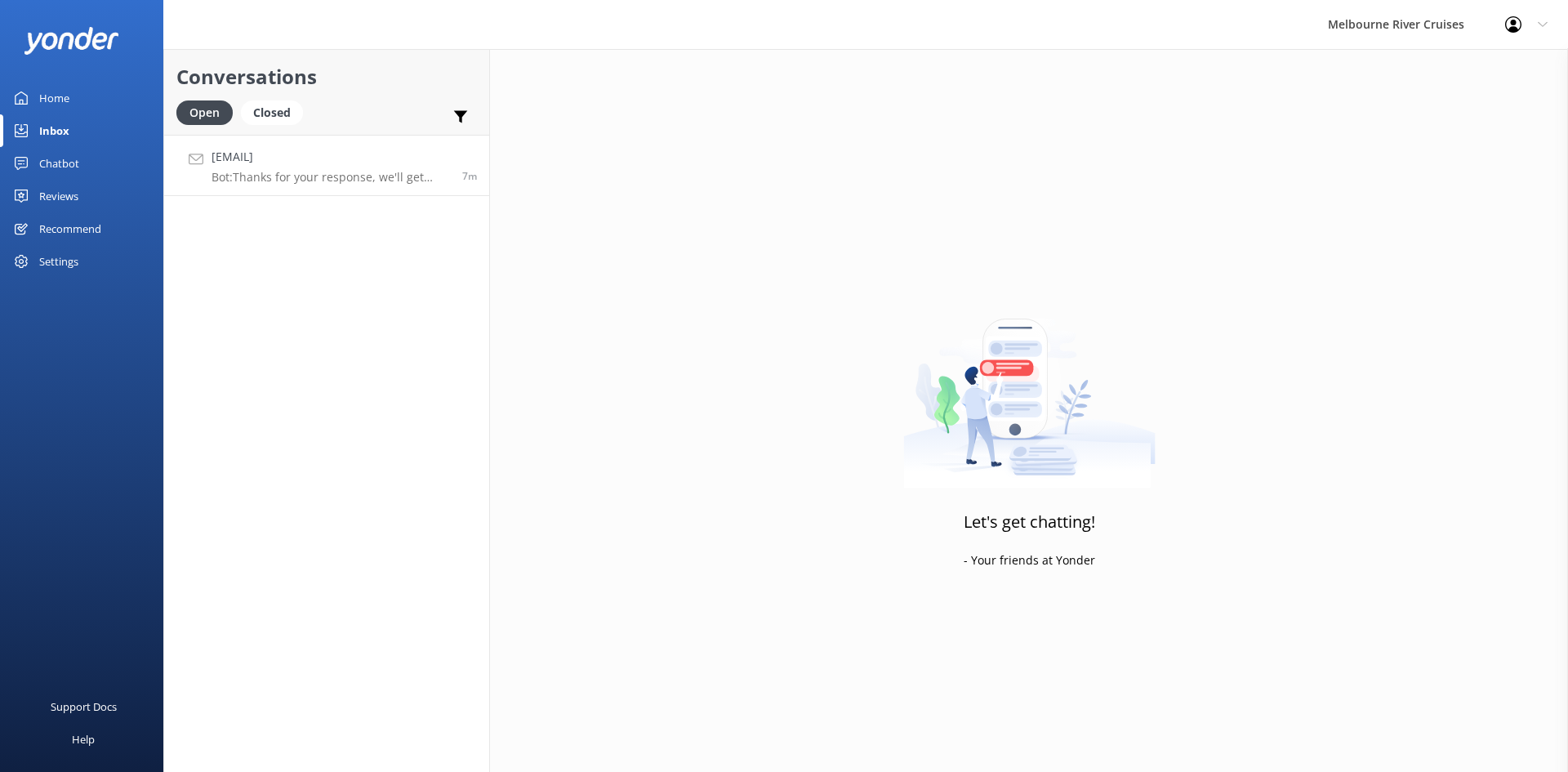 click on "[EMAIL]" at bounding box center [331, 157] 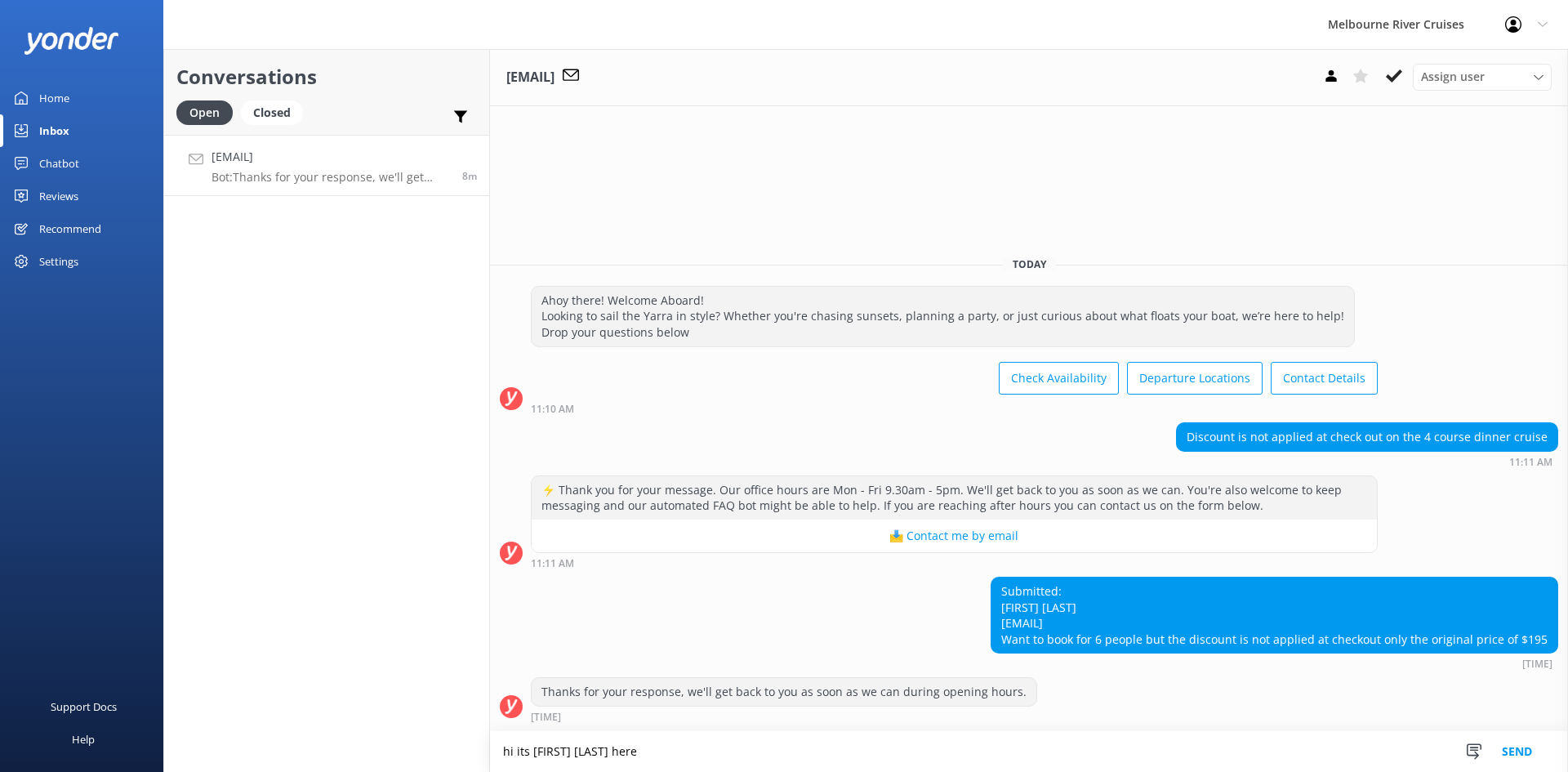 type on "hi its [FIRST] [LAST] here" 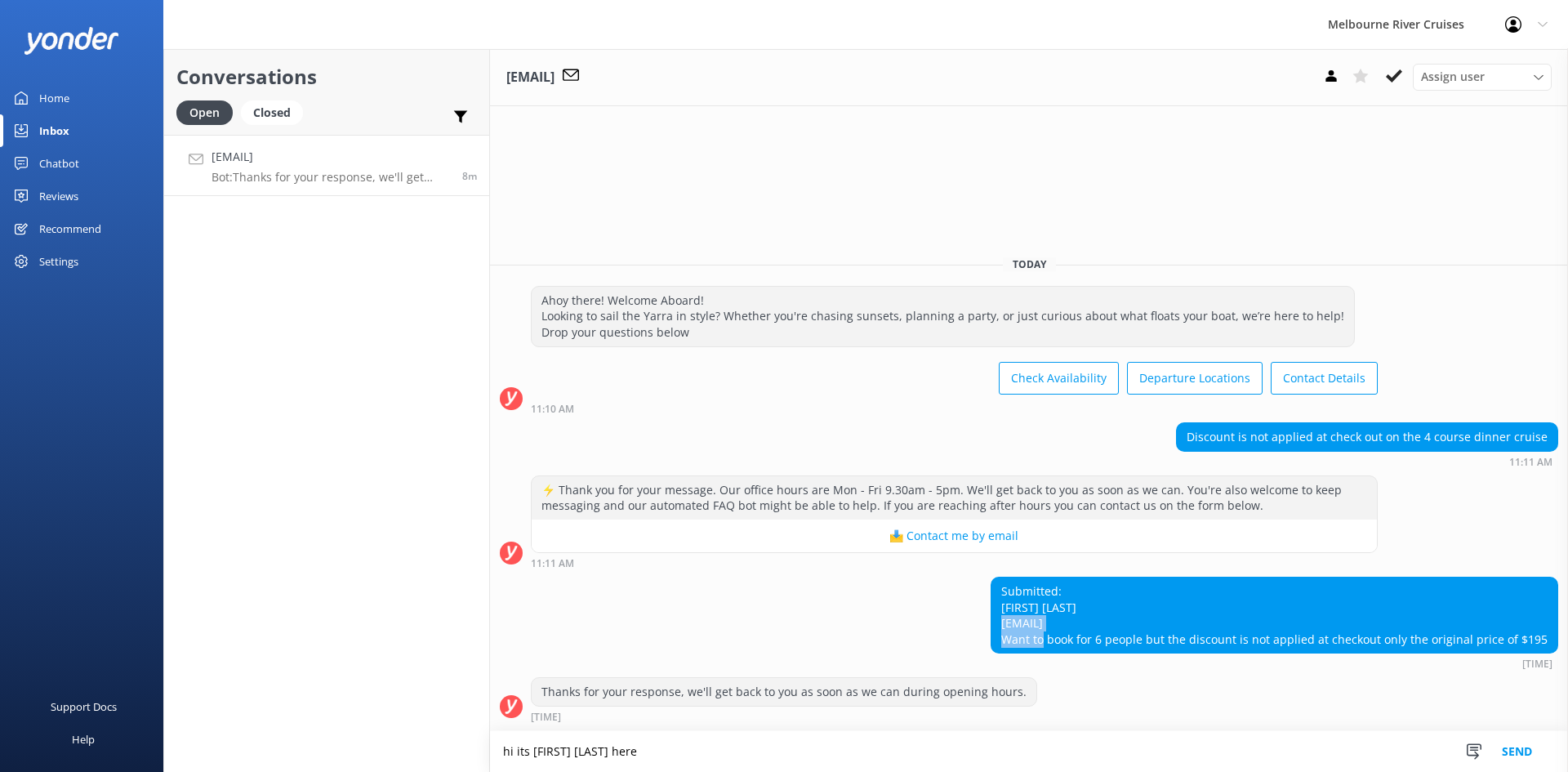 drag, startPoint x: 1128, startPoint y: 628, endPoint x: 1017, endPoint y: 623, distance: 111.1126 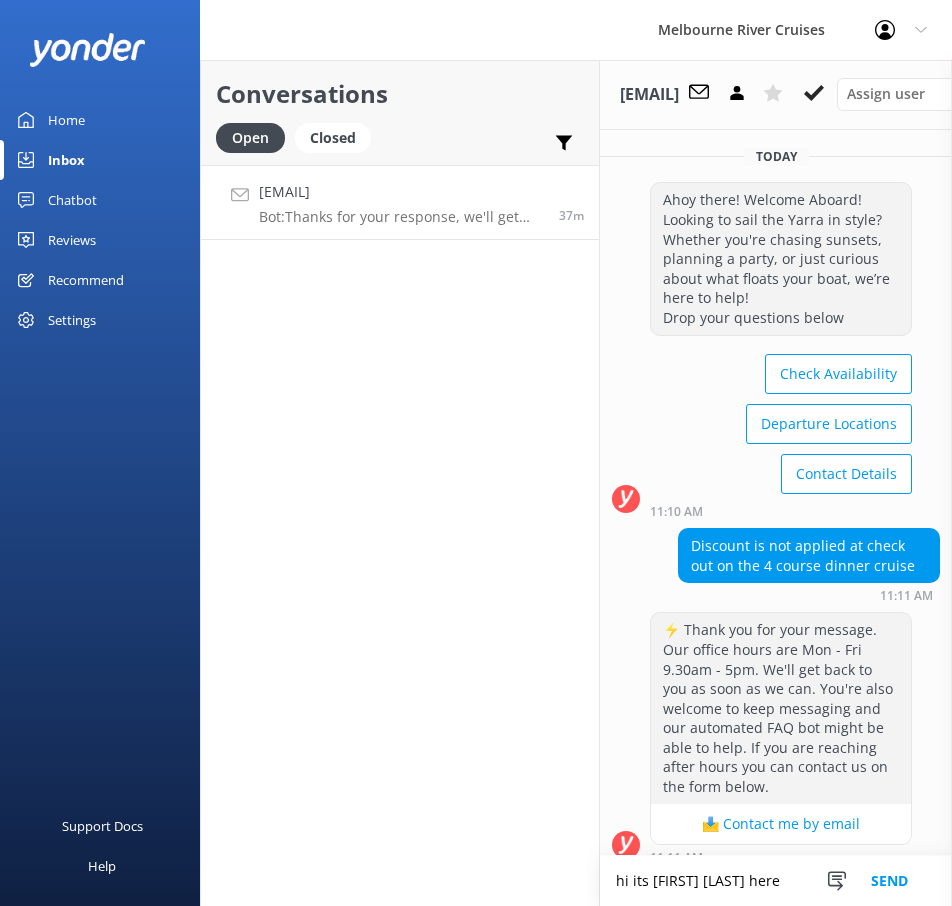 type 